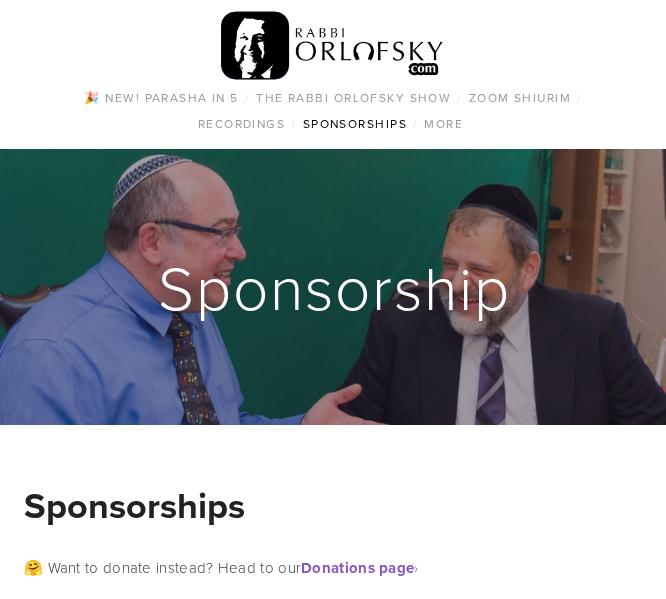 scroll, scrollTop: 0, scrollLeft: 0, axis: both 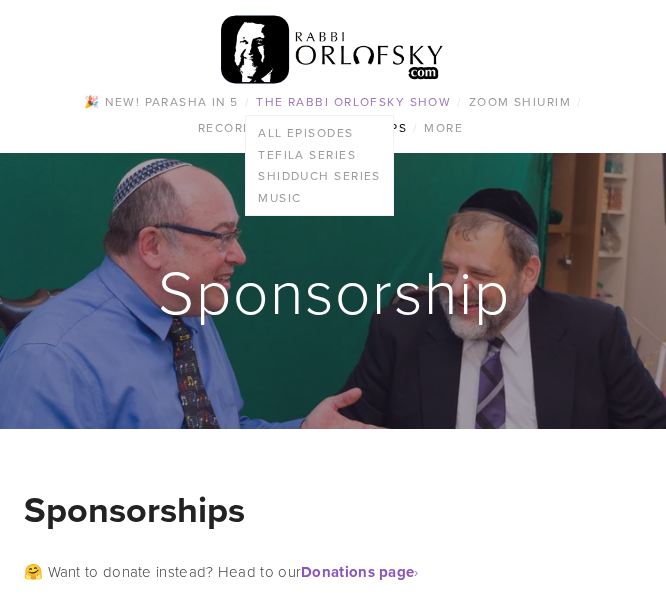 click on "The Rabbi Orlofsky Show" at bounding box center [353, 102] 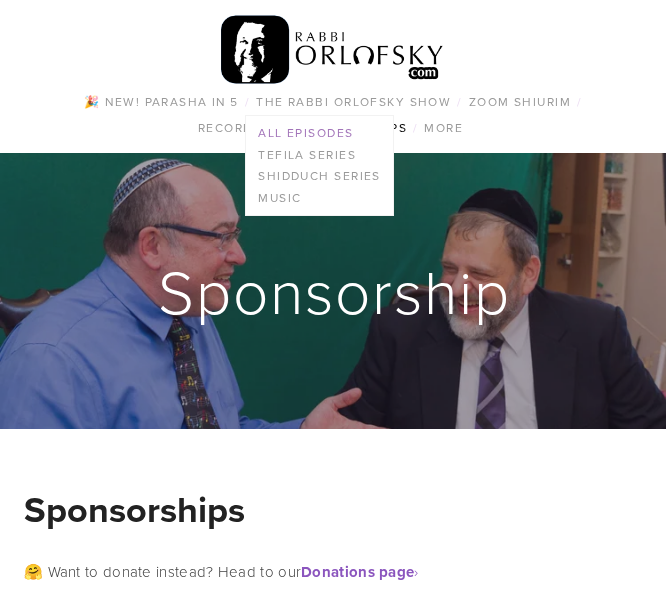 click on "All Episodes" at bounding box center [319, 133] 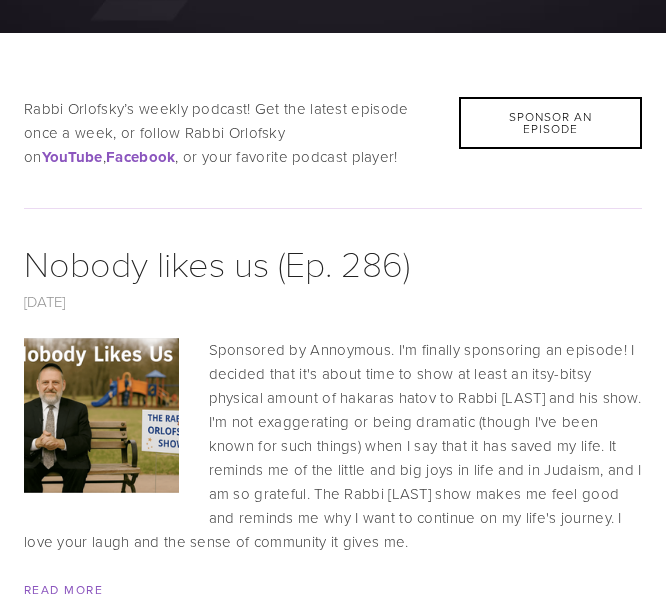 scroll, scrollTop: 498, scrollLeft: 0, axis: vertical 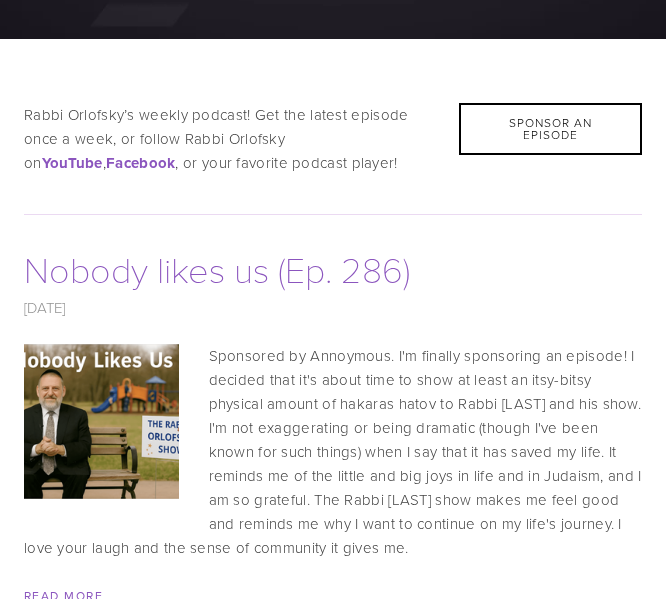 click on "Nobody likes us (Ep. 286)" at bounding box center [217, 204] 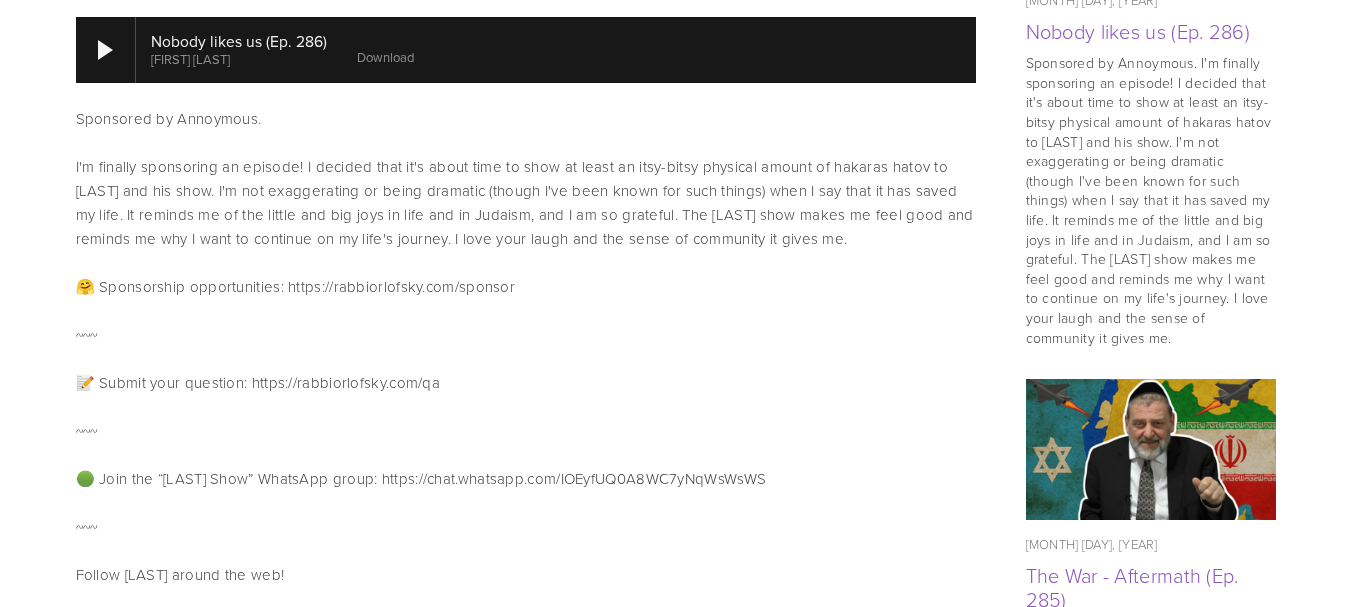 scroll, scrollTop: 1100, scrollLeft: 0, axis: vertical 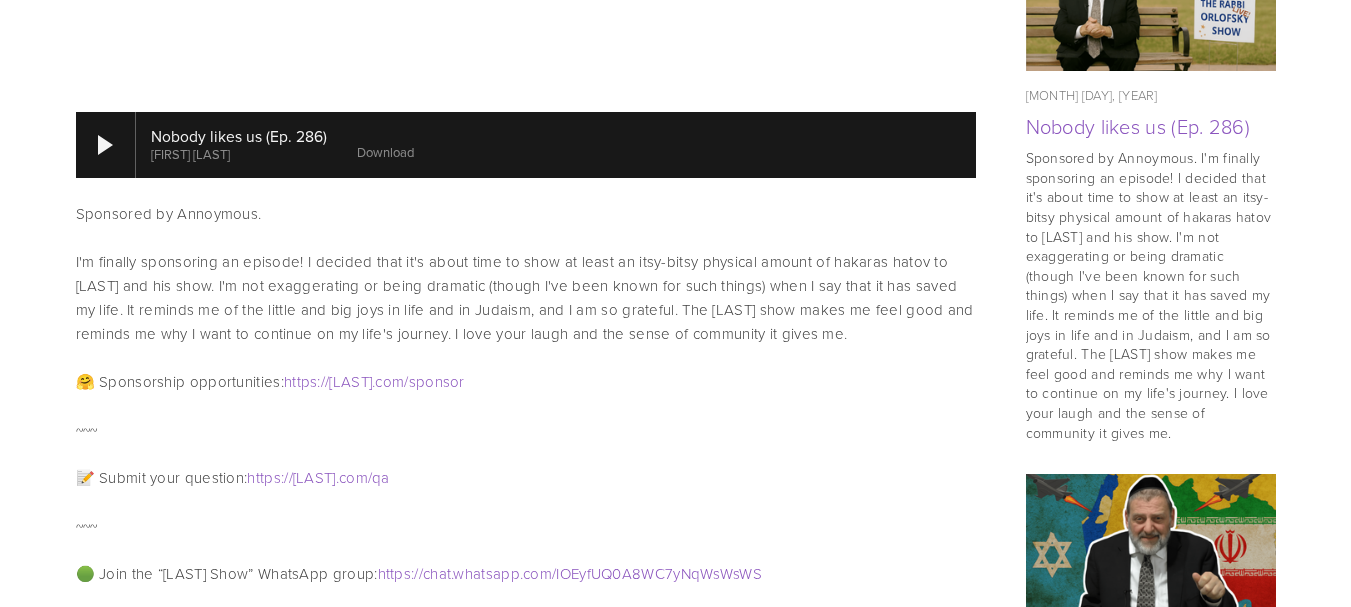 click on "Download" at bounding box center (385, 152) 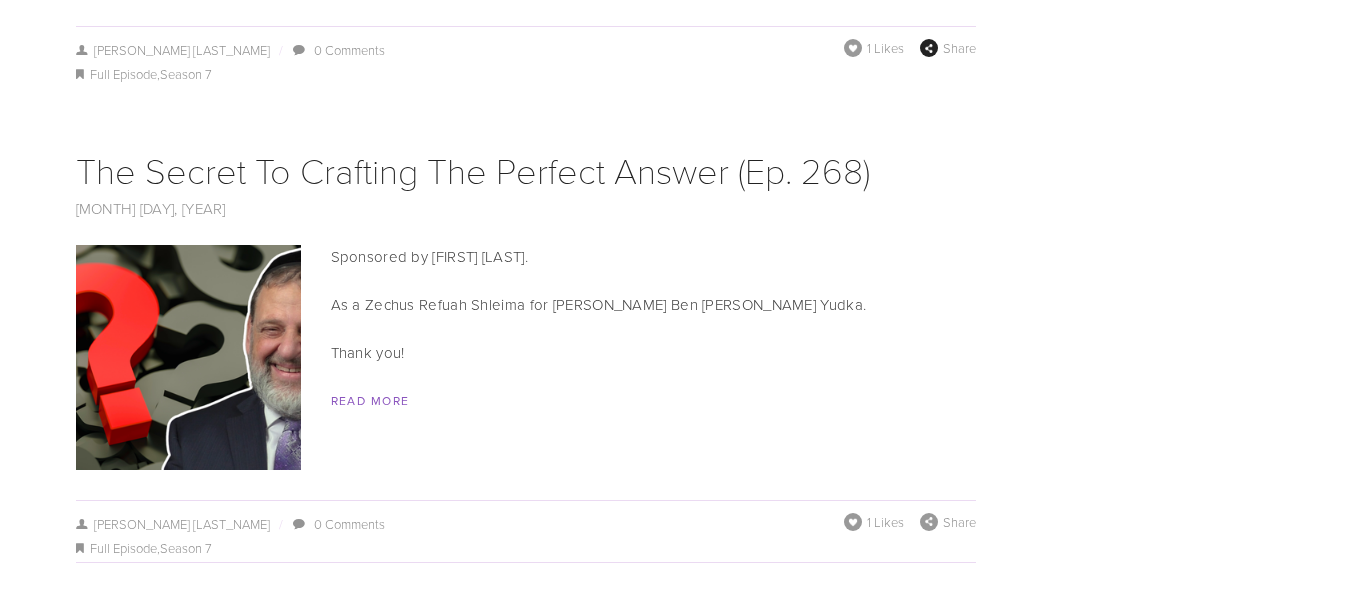 scroll, scrollTop: 9898, scrollLeft: 0, axis: vertical 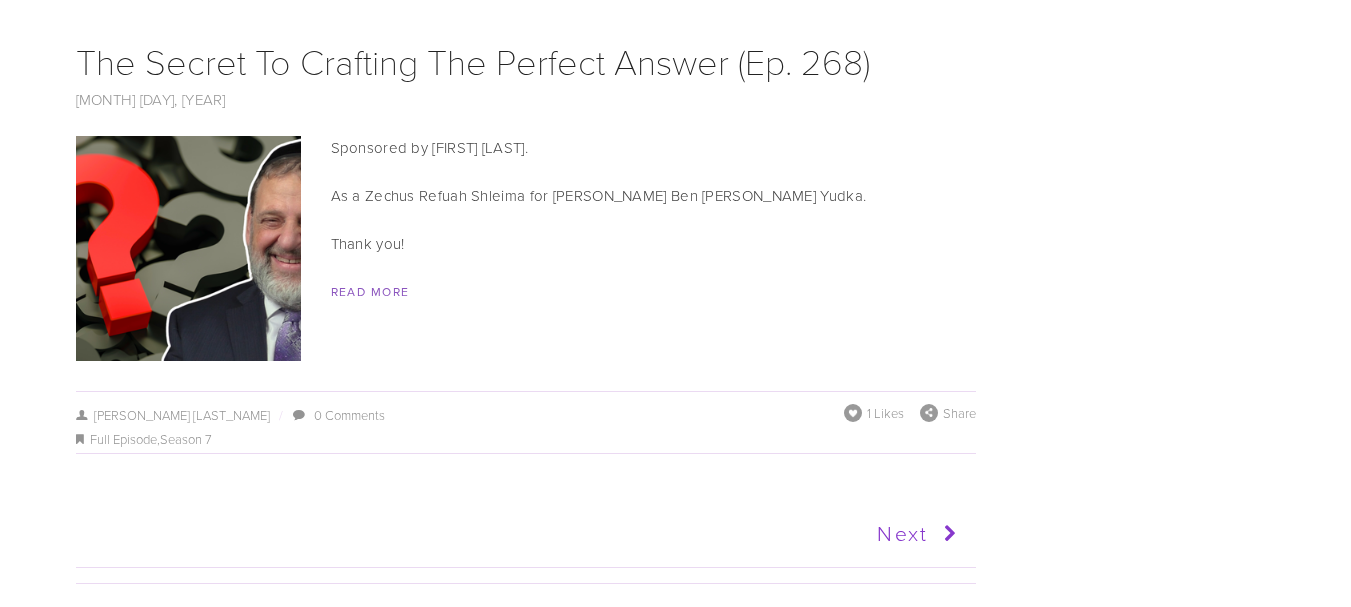 click at bounding box center [946, 534] 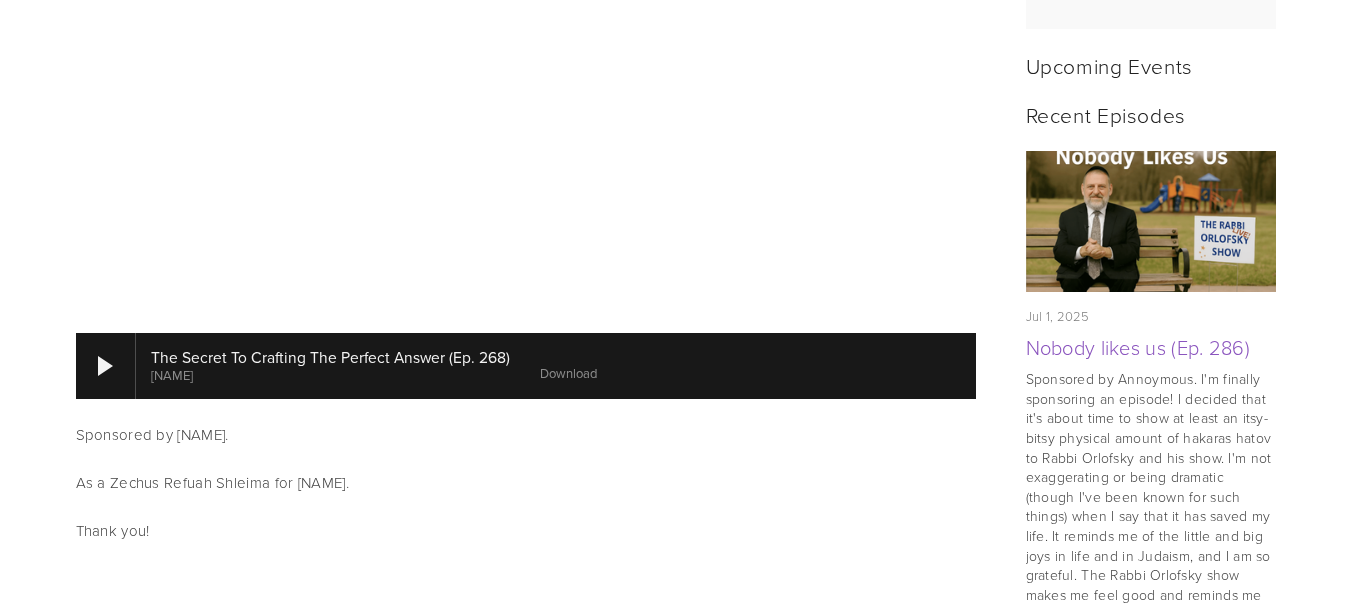scroll, scrollTop: 1000, scrollLeft: 0, axis: vertical 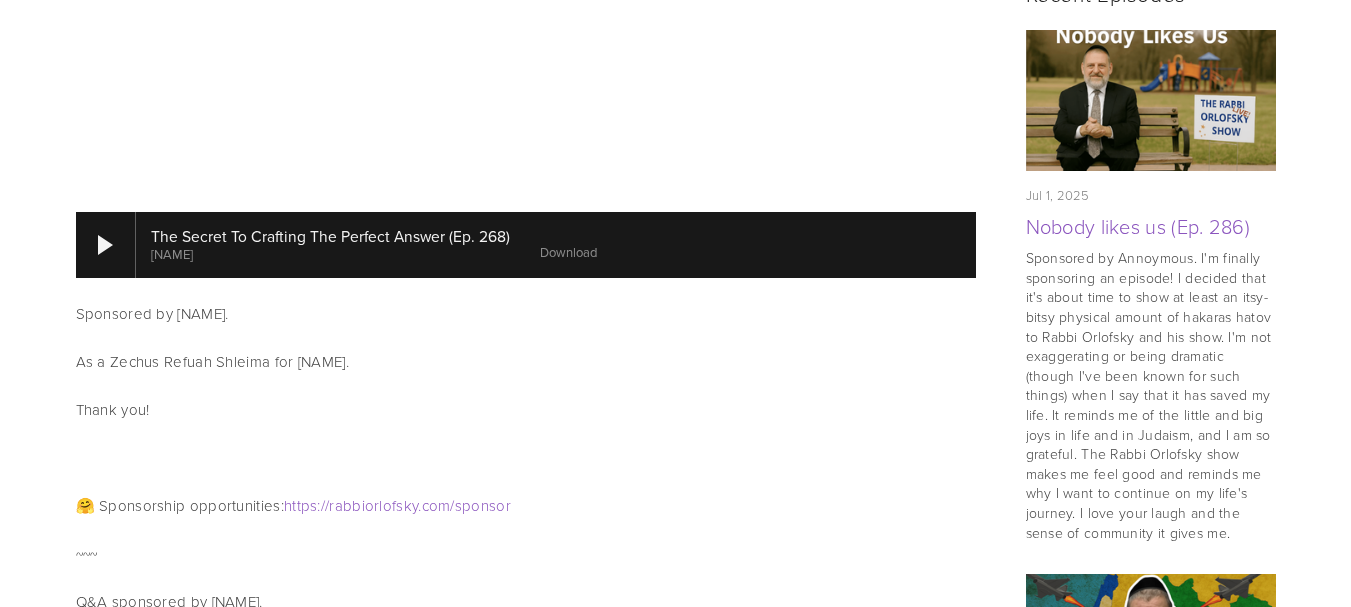 click on "Download" at bounding box center [568, 252] 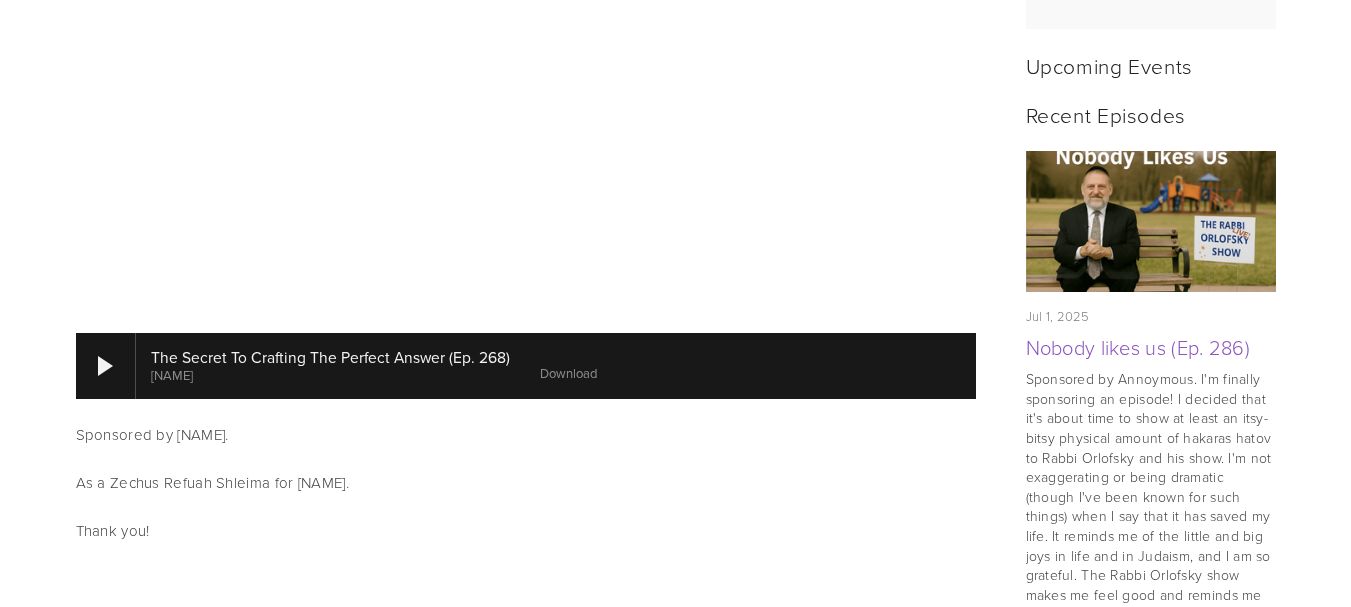 scroll, scrollTop: 800, scrollLeft: 0, axis: vertical 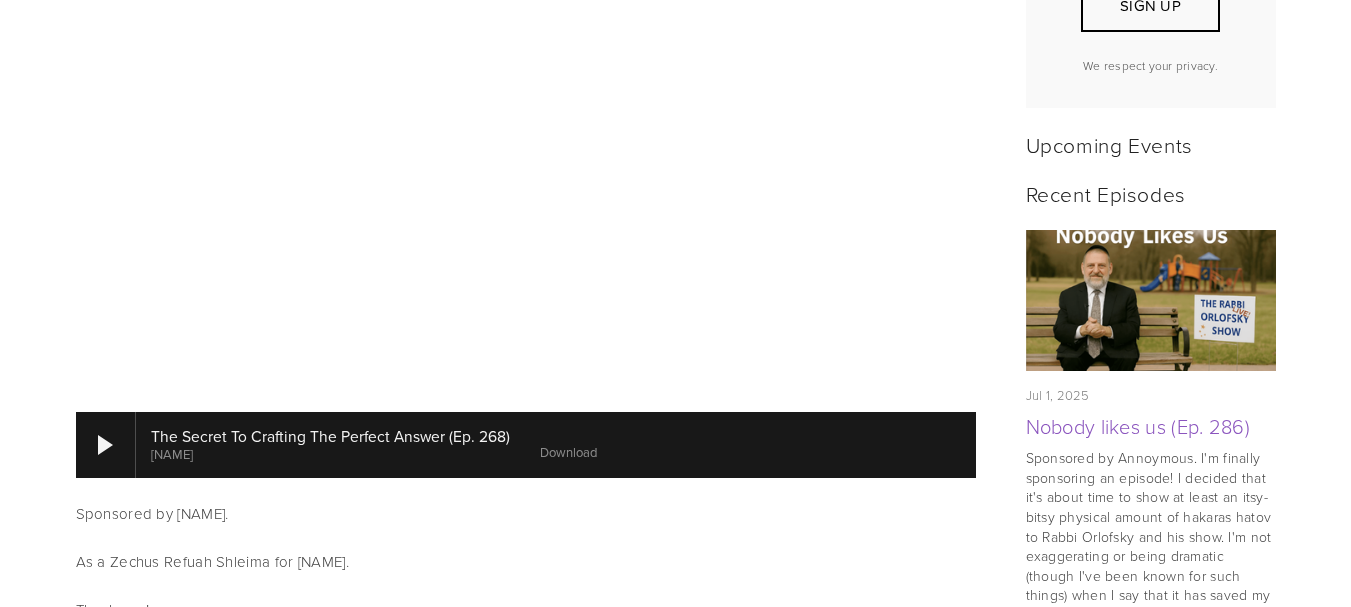 drag, startPoint x: 145, startPoint y: 436, endPoint x: 398, endPoint y: 492, distance: 259.12354 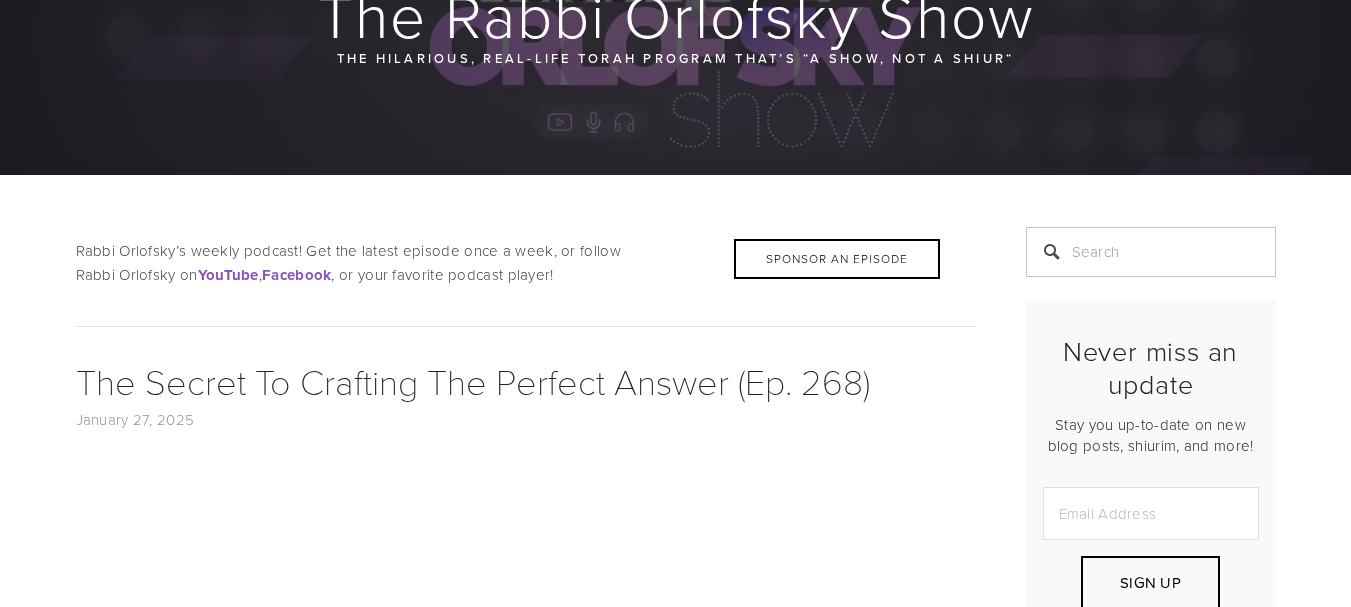 scroll, scrollTop: 300, scrollLeft: 0, axis: vertical 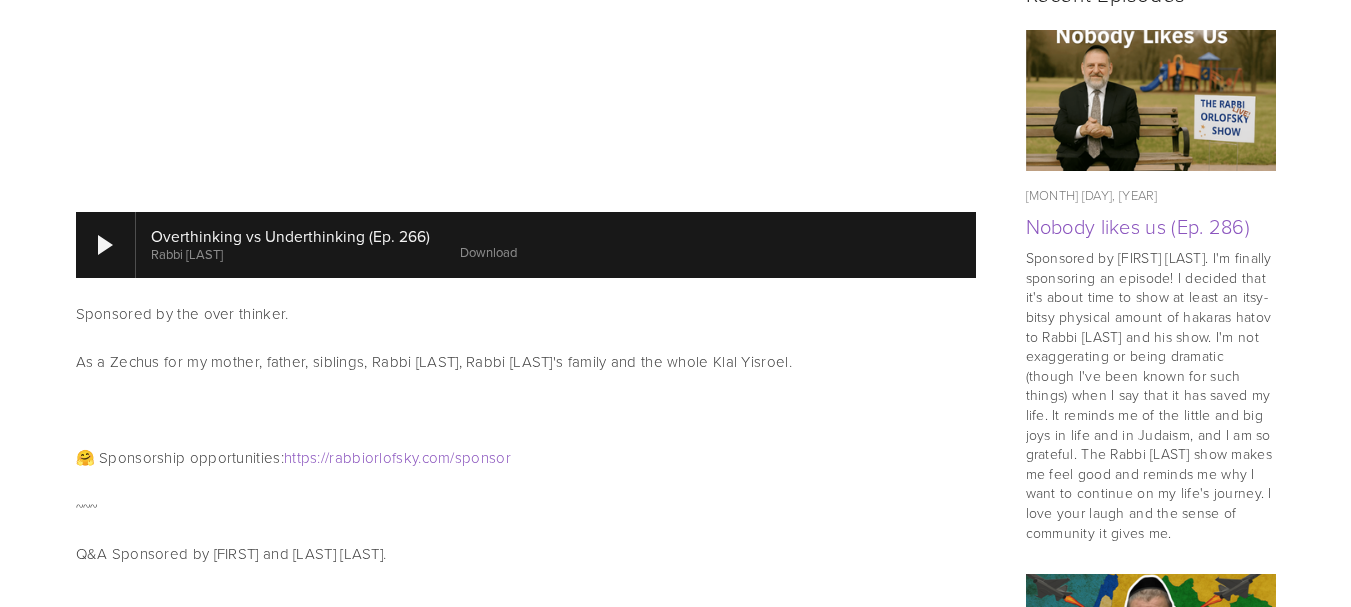 drag, startPoint x: 155, startPoint y: 234, endPoint x: 396, endPoint y: 186, distance: 245.7336 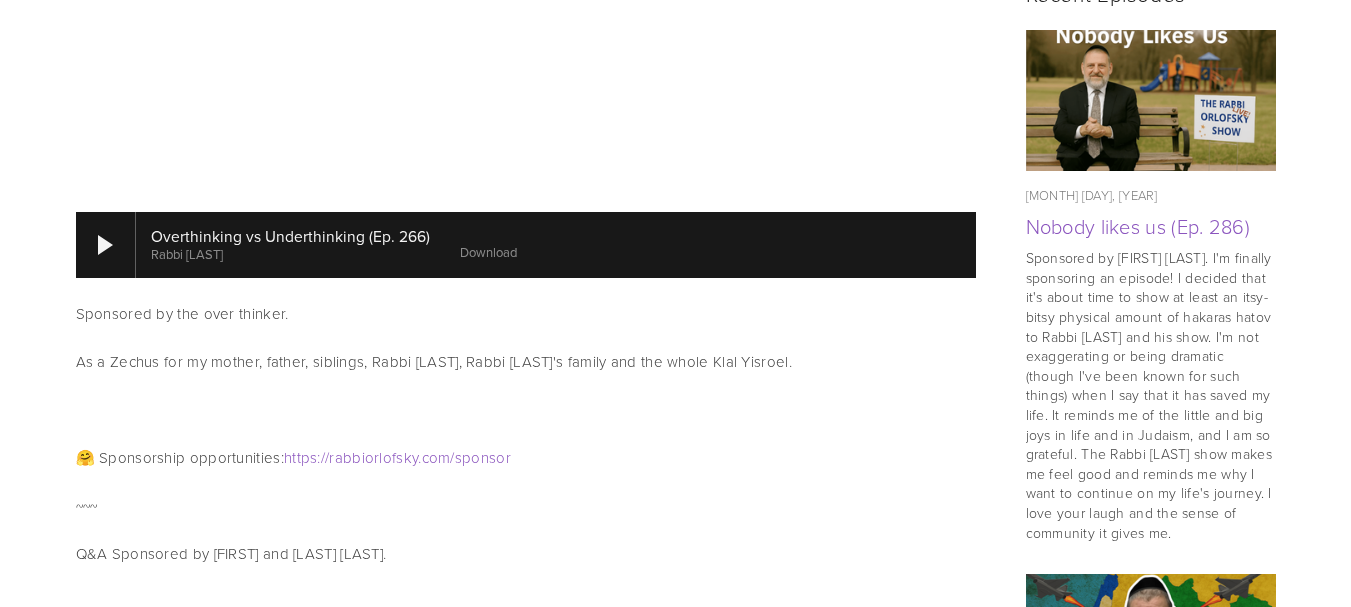 click on "Download" at bounding box center [488, 252] 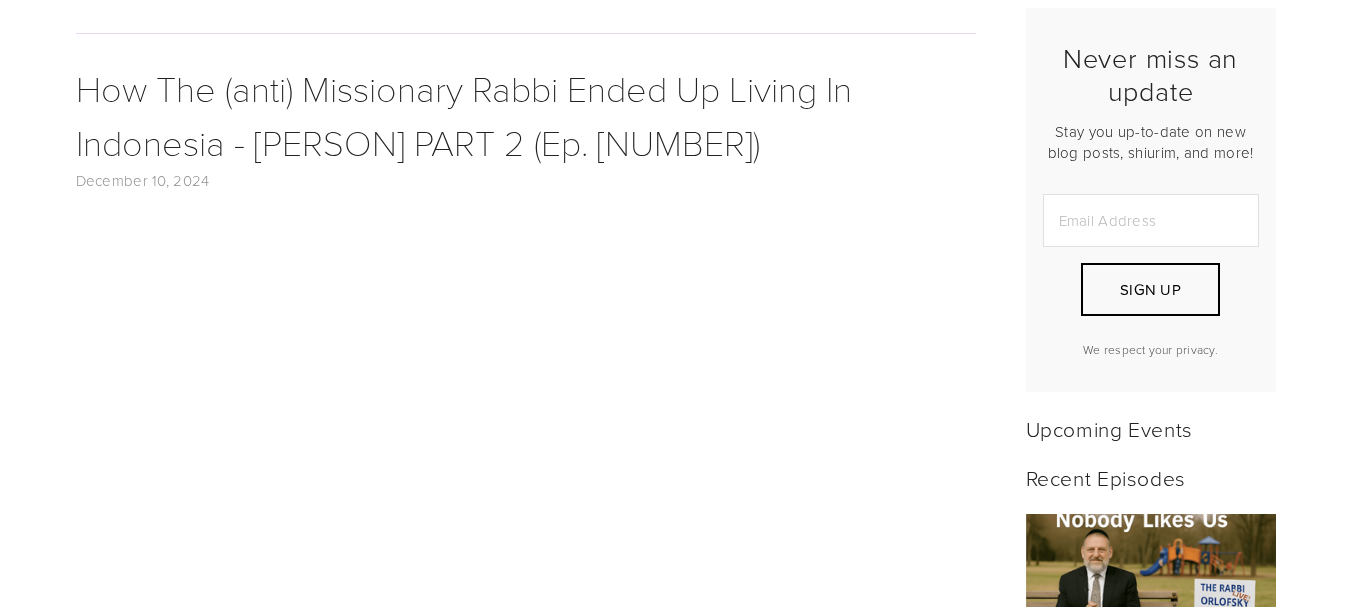 scroll, scrollTop: 700, scrollLeft: 0, axis: vertical 